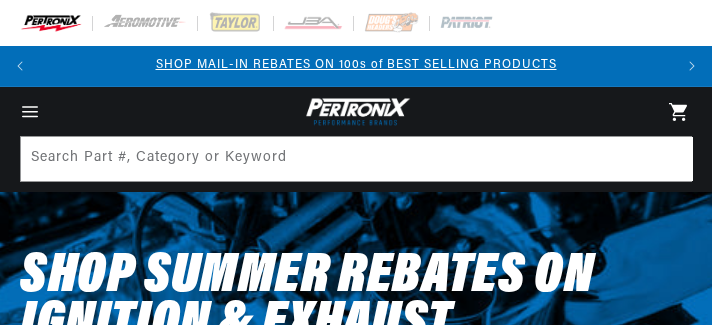 scroll, scrollTop: 0, scrollLeft: 0, axis: both 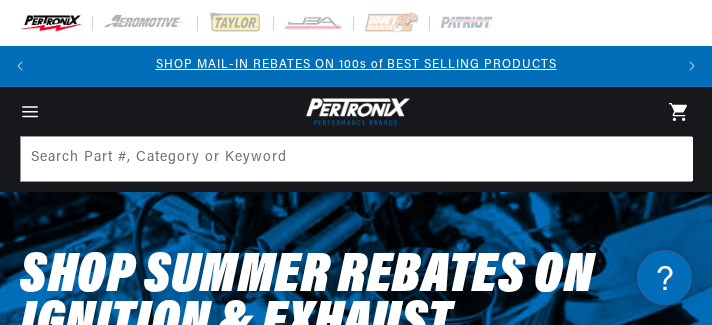 click at bounding box center [51, 23] 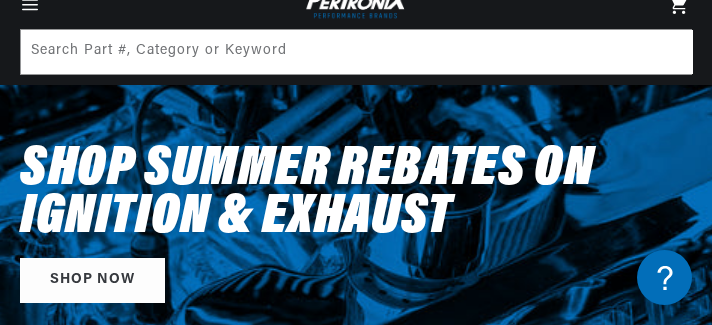 scroll, scrollTop: 279, scrollLeft: 0, axis: vertical 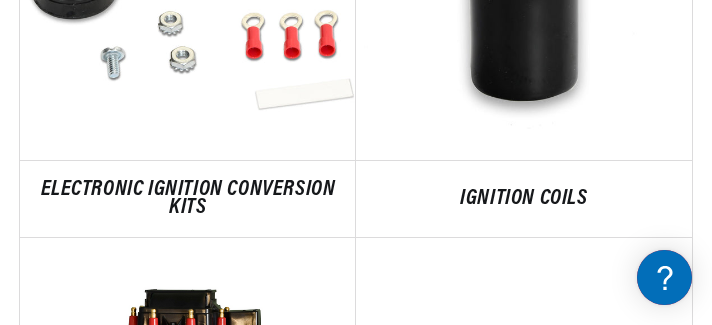 click on "IGNITION COILS" at bounding box center (524, 199) 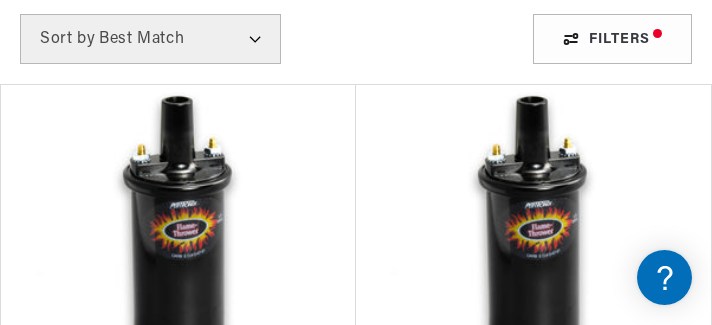 scroll, scrollTop: 517, scrollLeft: 0, axis: vertical 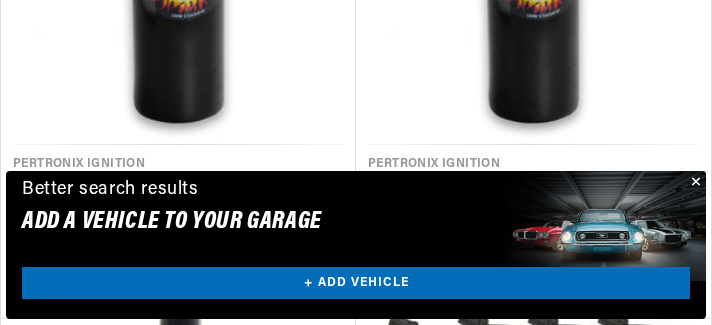 click on "PerTronix 40011 Flame-Thrower Coil 40,000 Volt 1.5 ohm Black" at bounding box center (178, 192) 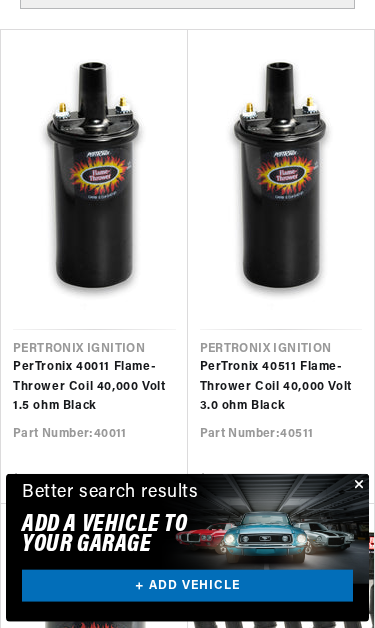 scroll, scrollTop: 598, scrollLeft: 0, axis: vertical 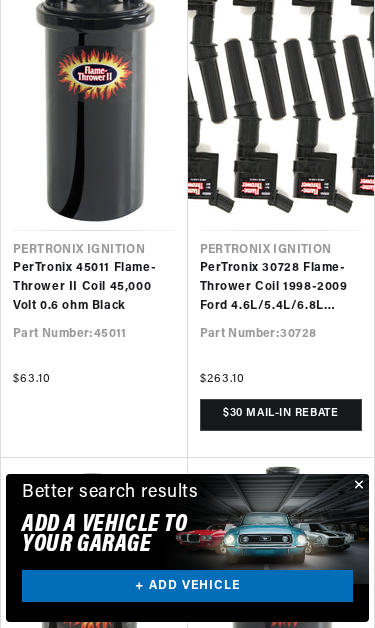 click on "PerTronix 45011 Flame-Thrower II Coil 45,000 Volt 0.6 ohm Black" at bounding box center [94, 288] 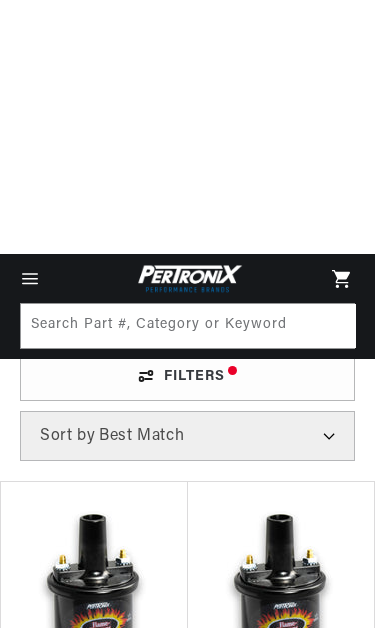 scroll, scrollTop: 82, scrollLeft: 0, axis: vertical 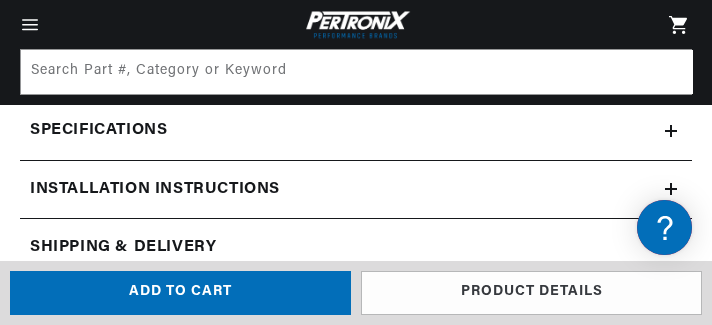 click on "Installation instructions" at bounding box center [356, 72] 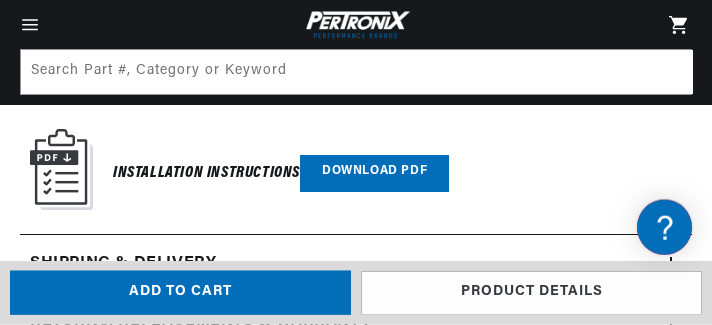 scroll, scrollTop: 1848, scrollLeft: 0, axis: vertical 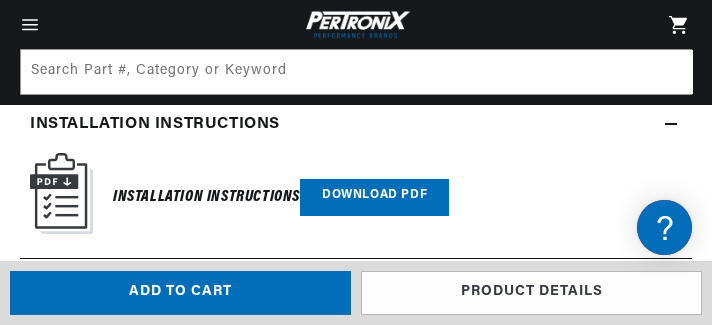 click 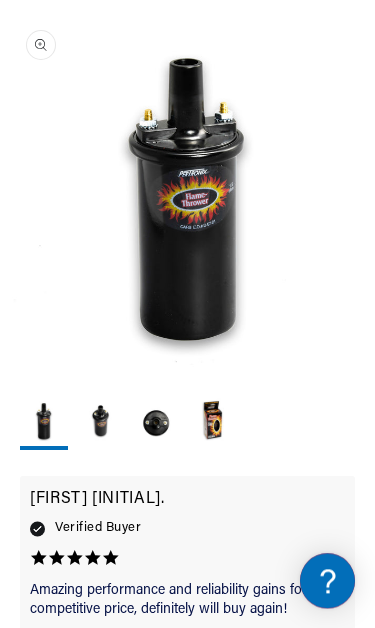 scroll, scrollTop: 310, scrollLeft: 0, axis: vertical 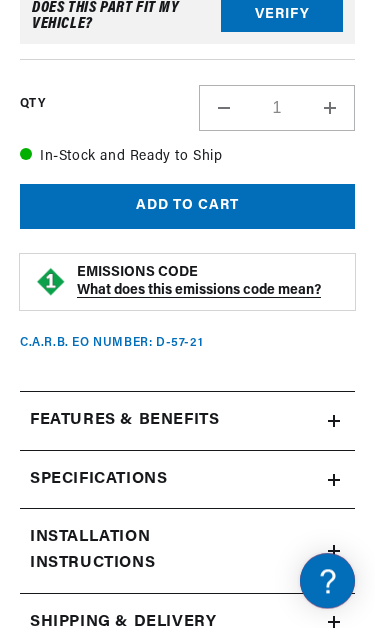 click on "Features & Benefits" at bounding box center [174, 421] 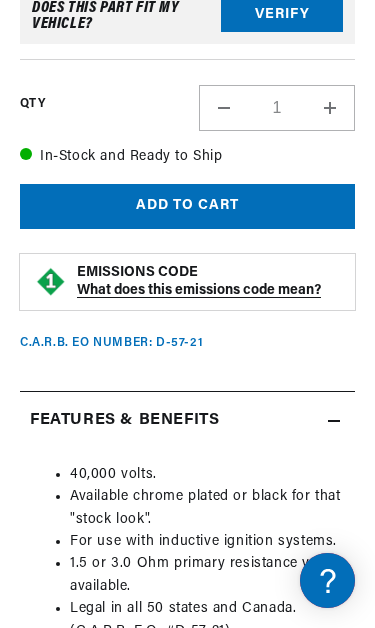 scroll, scrollTop: 0, scrollLeft: 0, axis: both 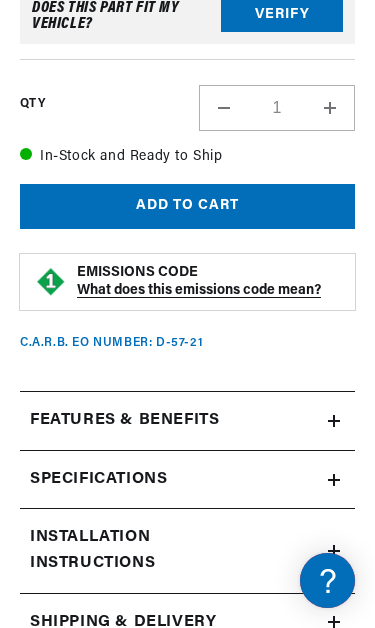 click 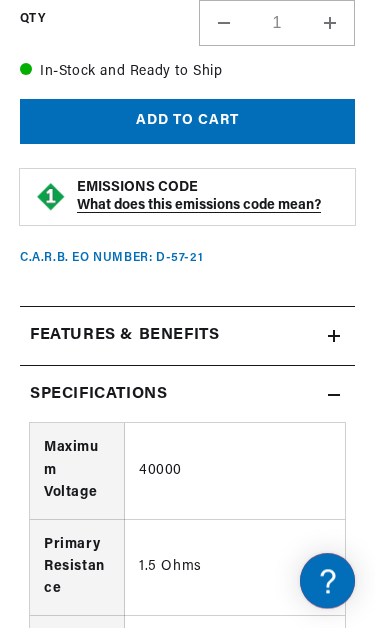 scroll, scrollTop: 1355, scrollLeft: 0, axis: vertical 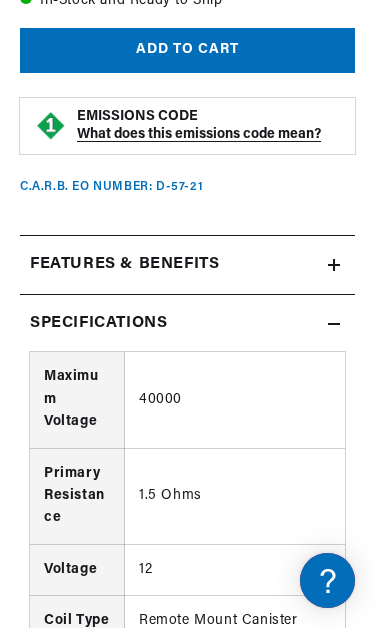 click 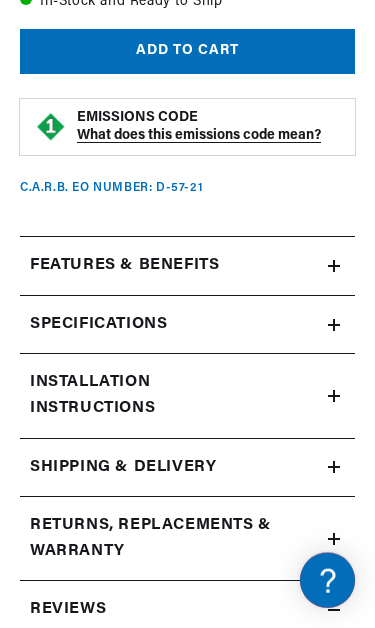 click on "Installation instructions" at bounding box center (187, 266) 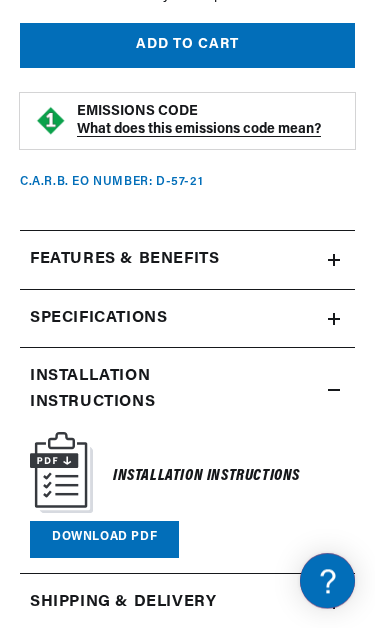 click on "Installation instructions" at bounding box center [187, 260] 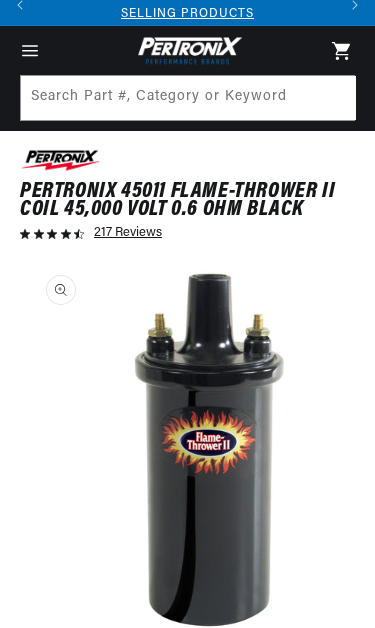 scroll, scrollTop: 215, scrollLeft: 0, axis: vertical 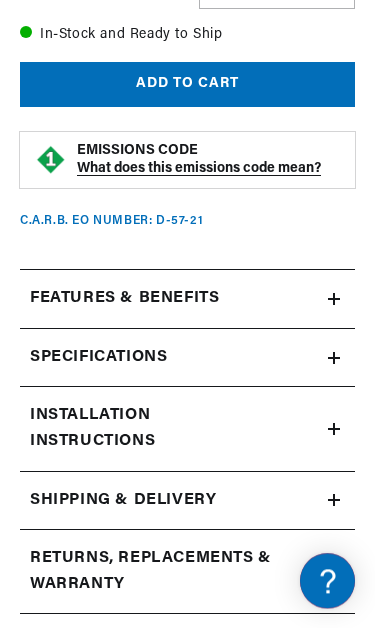 click 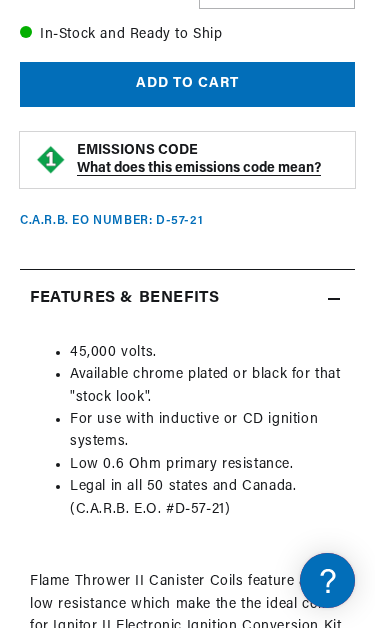 scroll, scrollTop: 0, scrollLeft: 295, axis: horizontal 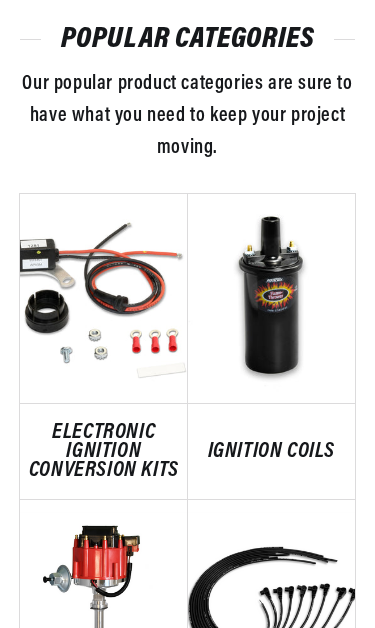 click on "ELECTRONIC IGNITION CONVERSION KITS" at bounding box center (104, 452) 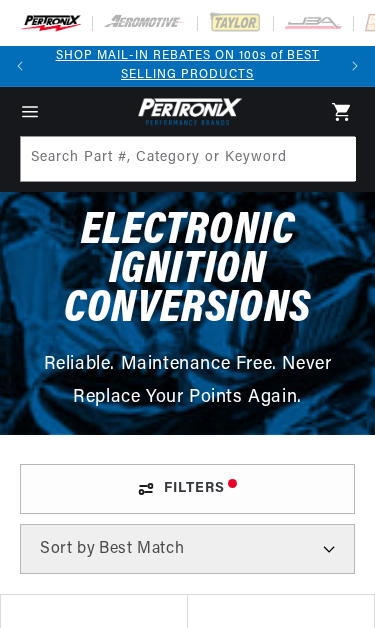 scroll, scrollTop: 0, scrollLeft: 0, axis: both 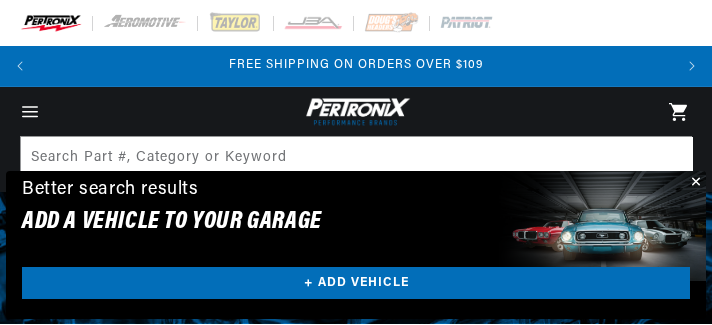 click 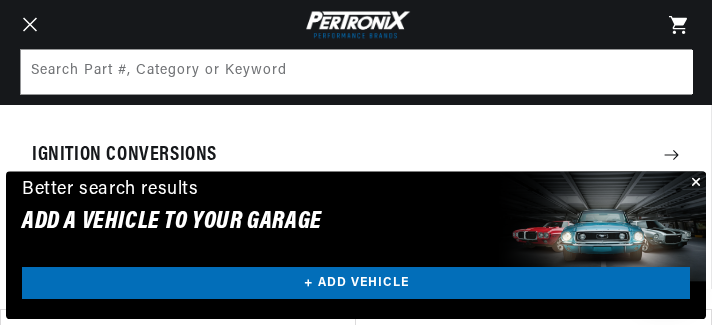 scroll, scrollTop: 113, scrollLeft: 0, axis: vertical 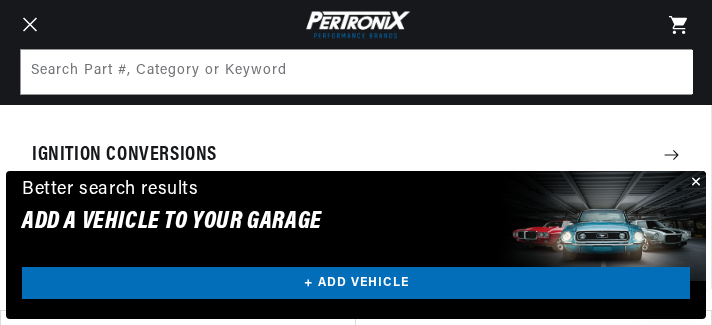 click 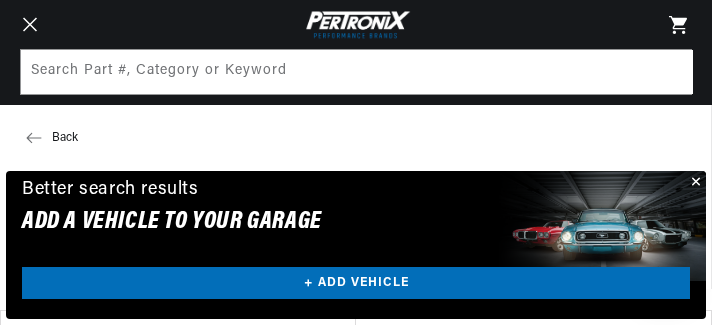 click at bounding box center (694, 183) 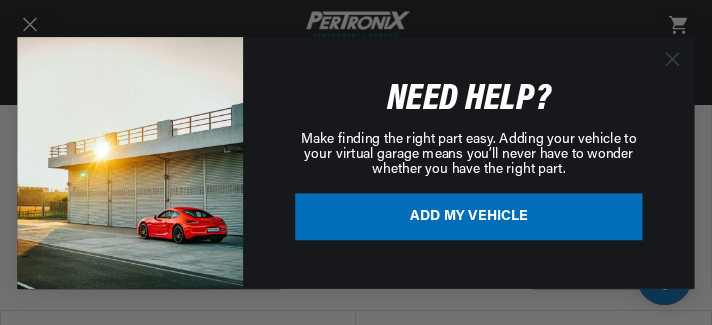 scroll, scrollTop: 98, scrollLeft: 0, axis: vertical 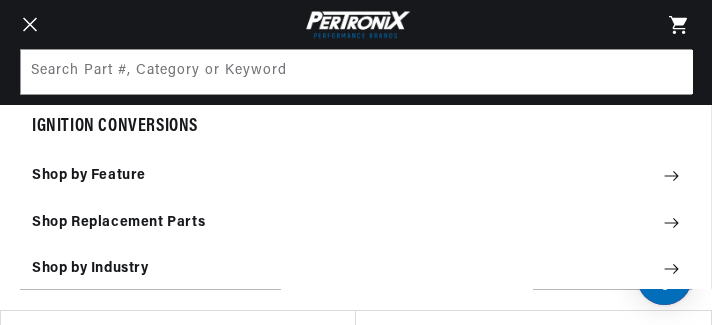 click 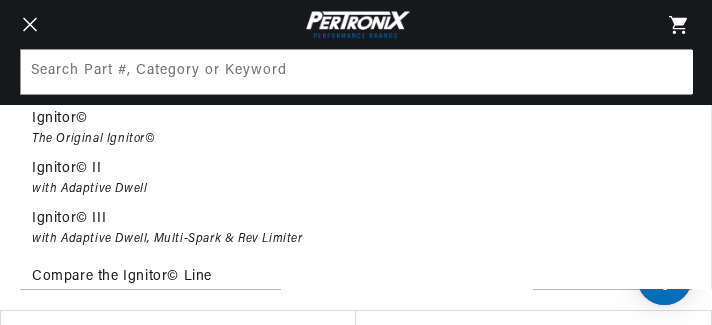 scroll, scrollTop: 98, scrollLeft: 0, axis: vertical 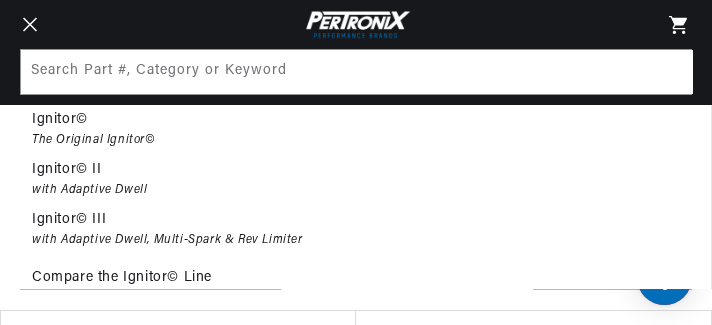 click on "Ignitor© II
with Adaptive Dwell" at bounding box center (355, 180) 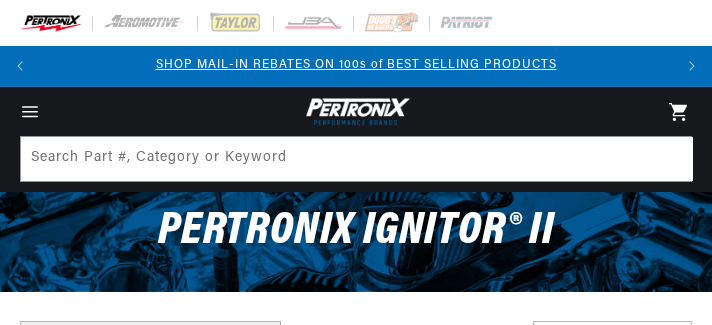 scroll, scrollTop: 0, scrollLeft: 0, axis: both 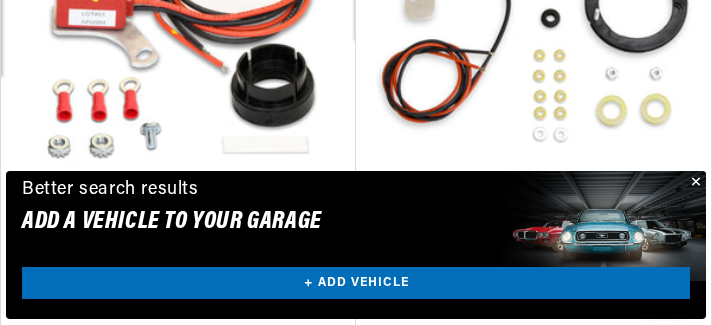 click at bounding box center (694, 183) 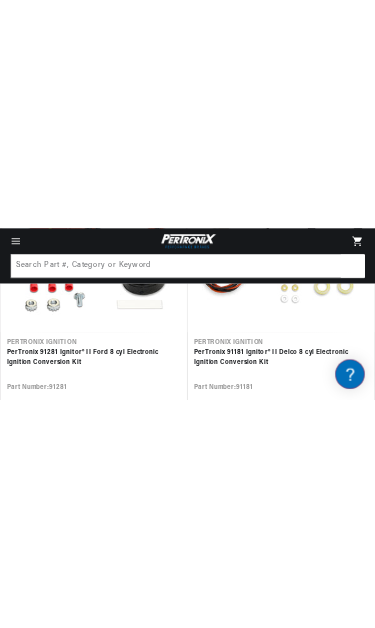 scroll, scrollTop: 446, scrollLeft: 0, axis: vertical 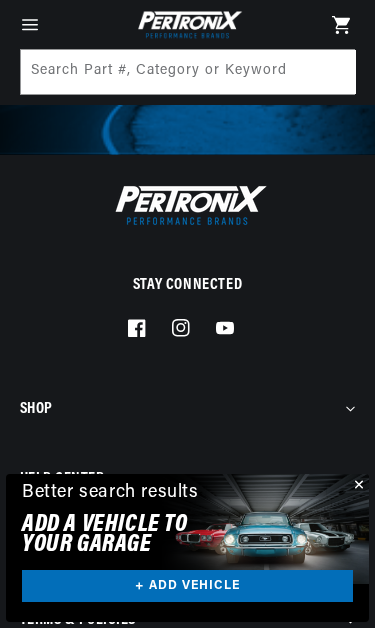 click at bounding box center (357, 486) 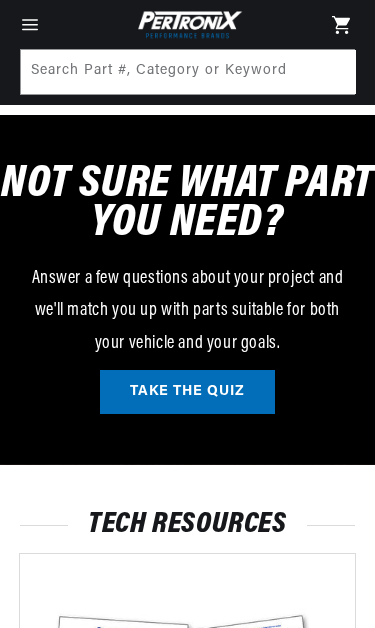 scroll, scrollTop: 47295, scrollLeft: 0, axis: vertical 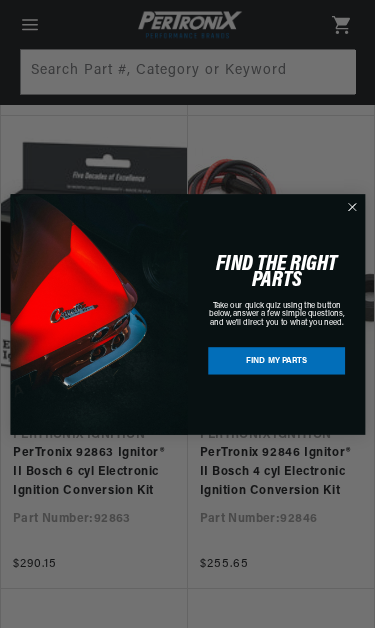 click 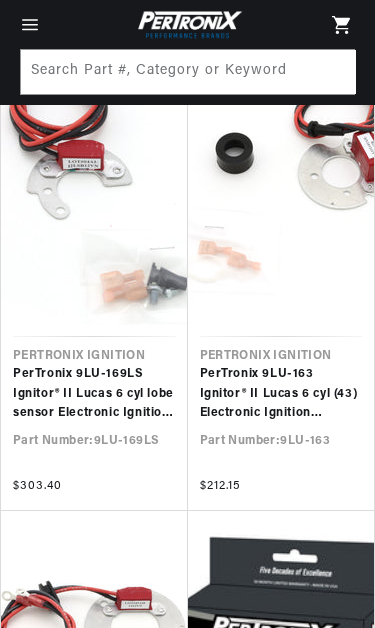 scroll, scrollTop: 43909, scrollLeft: 0, axis: vertical 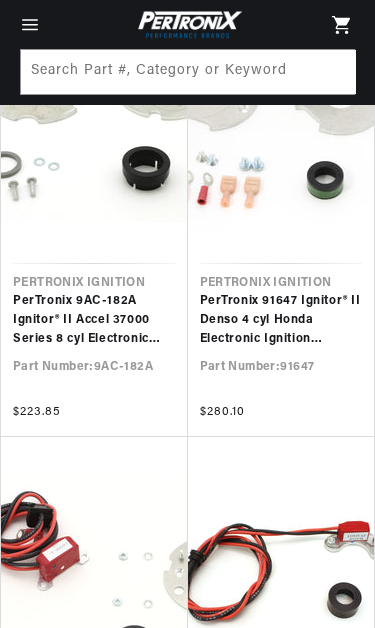 click on "PerTronix 91647 Ignitor® II Denso 4 cyl Honda Electronic Ignition Conversion Kit" at bounding box center [281, 321] 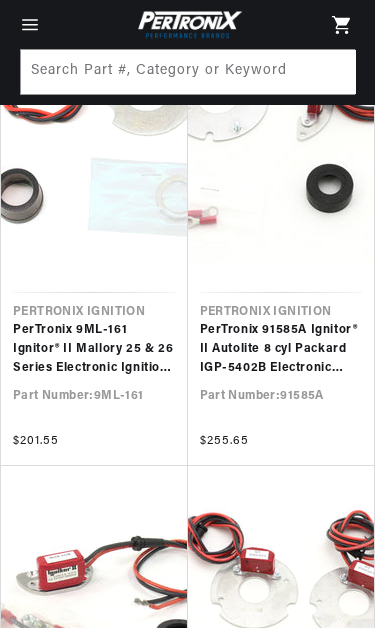 scroll, scrollTop: 26951, scrollLeft: 0, axis: vertical 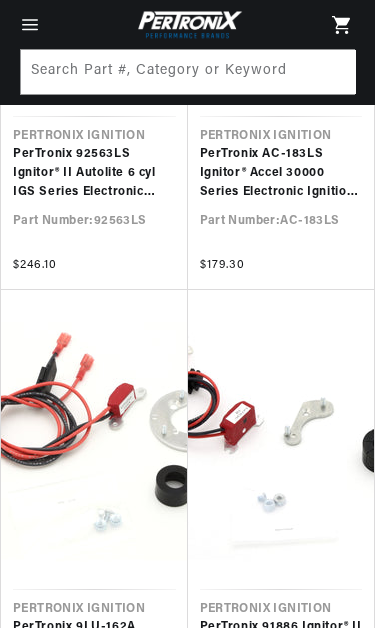 click at bounding box center [30, 25] 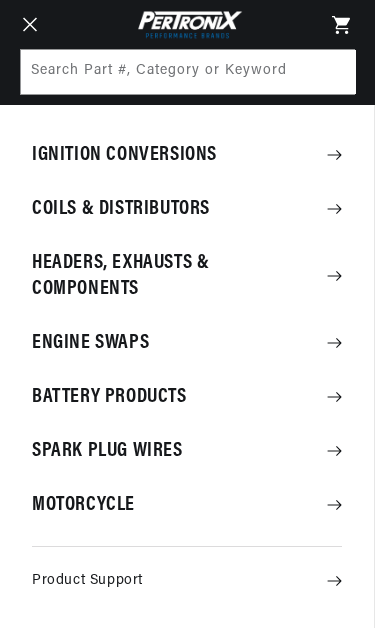 click on "Ignition Conversions" at bounding box center (187, 155) 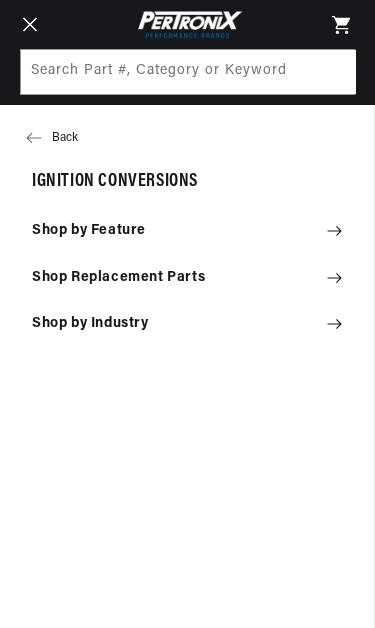 scroll, scrollTop: 0, scrollLeft: 295, axis: horizontal 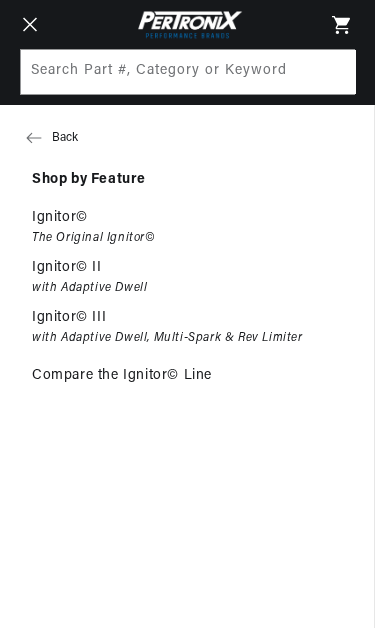 click on "Compare the Ignitor© Line" at bounding box center (187, 376) 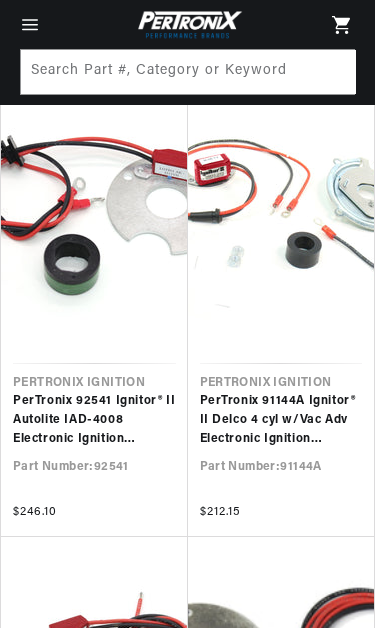 click 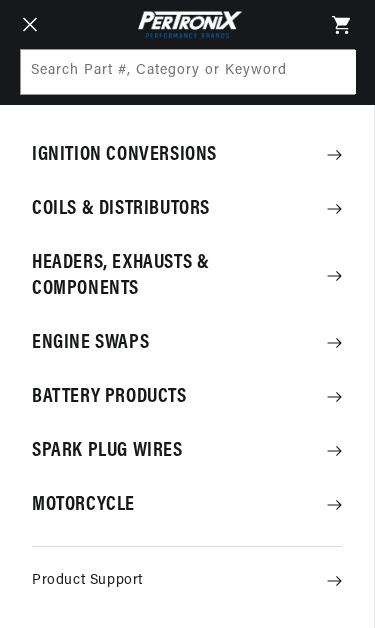 click on "Ignition Conversions" at bounding box center (187, 155) 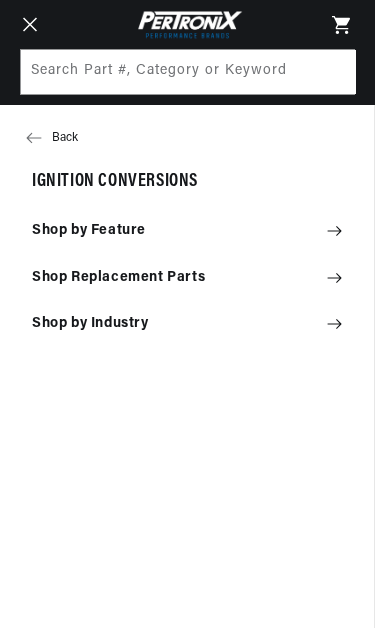 scroll, scrollTop: 0, scrollLeft: 64, axis: horizontal 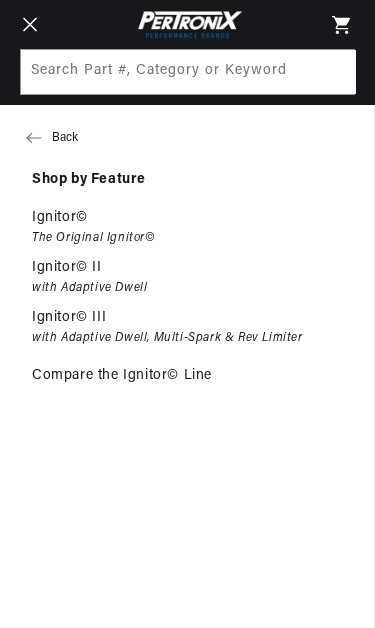 click on "Ignitor© III
with Adaptive Dwell, Multi-Spark & Rev Limiter" at bounding box center (187, 328) 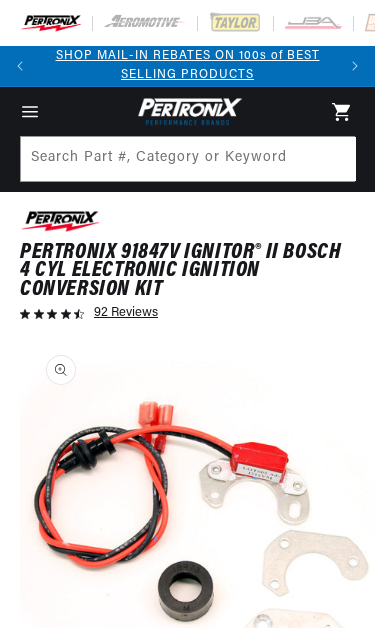 scroll, scrollTop: 0, scrollLeft: 0, axis: both 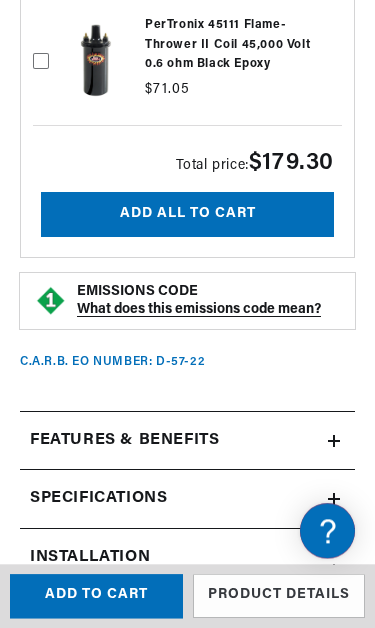 click on "Features & Benefits" at bounding box center [187, 441] 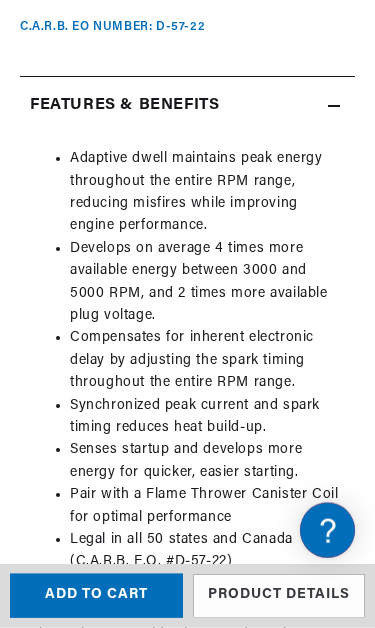 scroll, scrollTop: 2433, scrollLeft: 0, axis: vertical 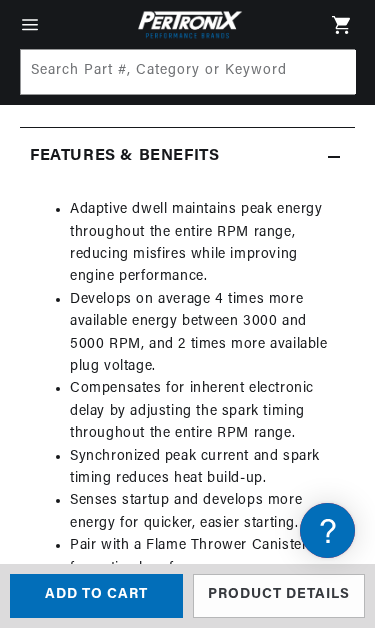 click 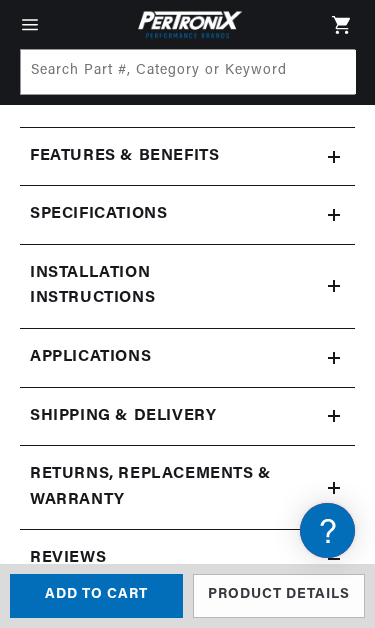 click on "Specifications" at bounding box center [187, 157] 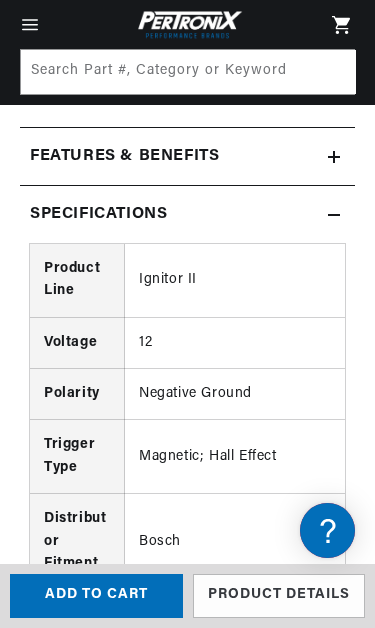 click on "Specifications" at bounding box center (187, 157) 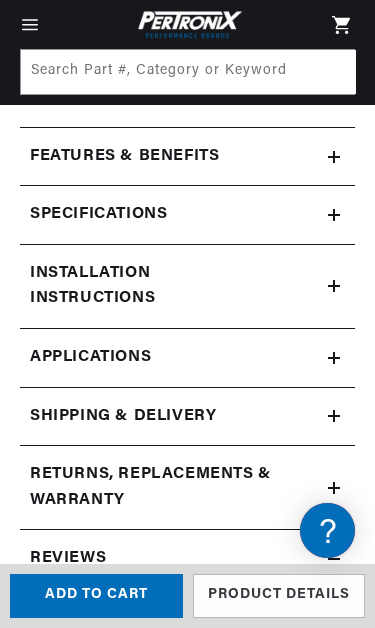 click 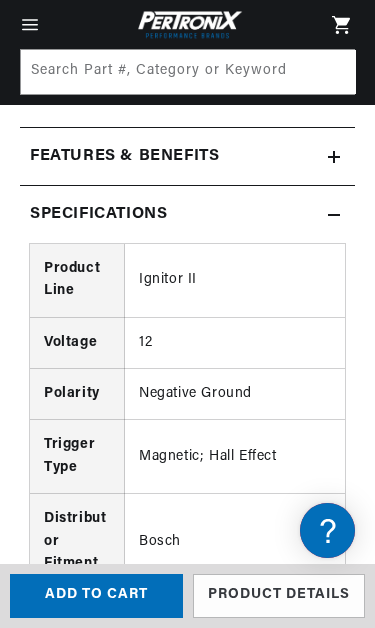 click on "Specifications" at bounding box center [187, 157] 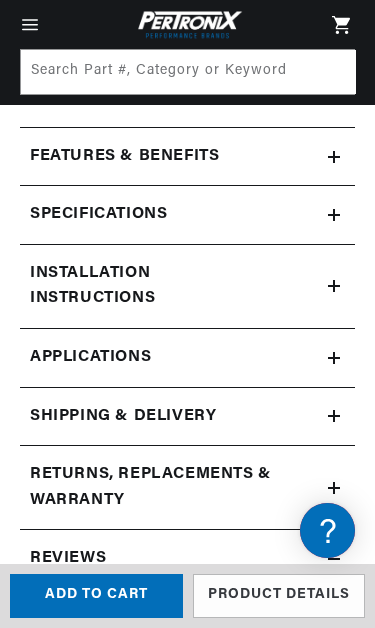 scroll, scrollTop: 0, scrollLeft: 295, axis: horizontal 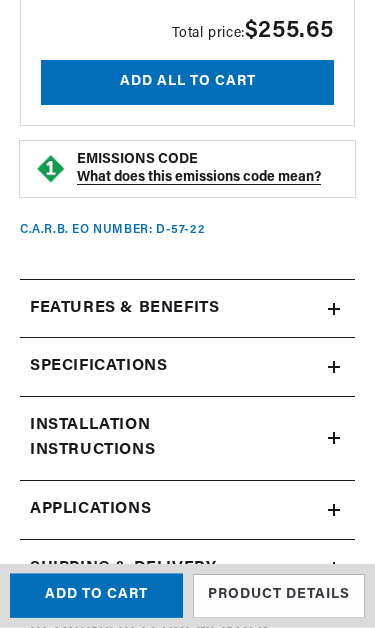 click 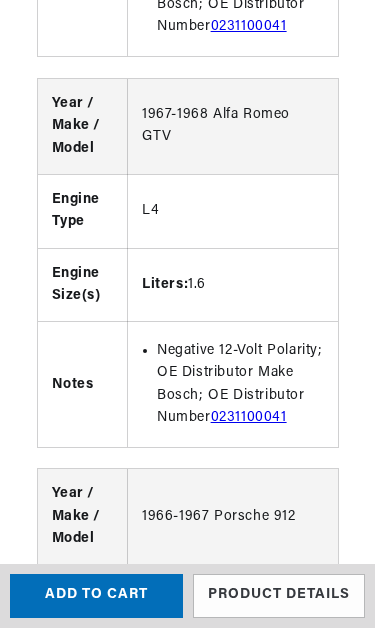 scroll, scrollTop: 6519, scrollLeft: 0, axis: vertical 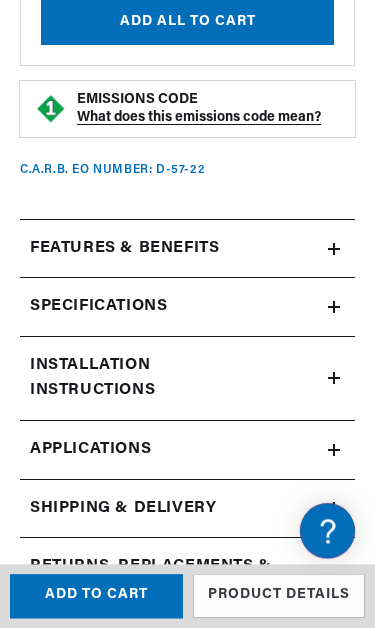click on "Applications" at bounding box center (187, 450) 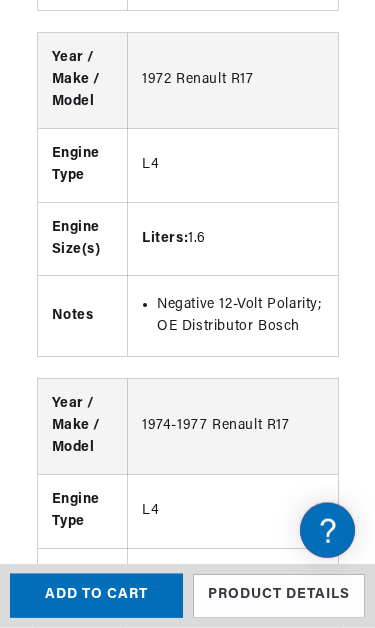 scroll, scrollTop: 7455, scrollLeft: 0, axis: vertical 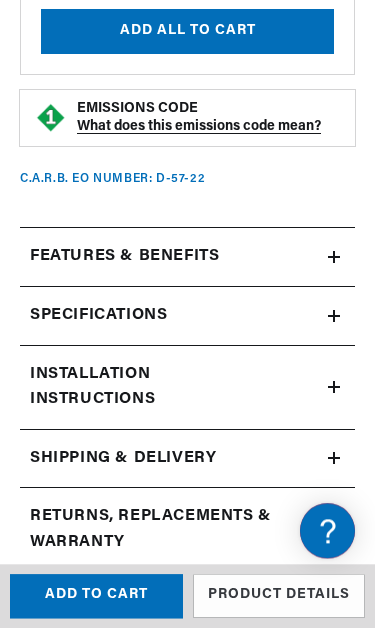 click 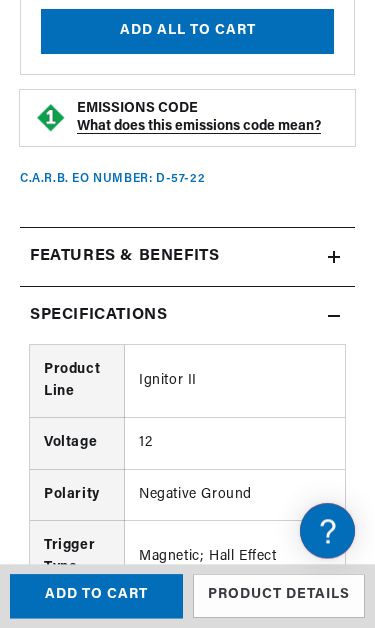 scroll, scrollTop: 2242, scrollLeft: 0, axis: vertical 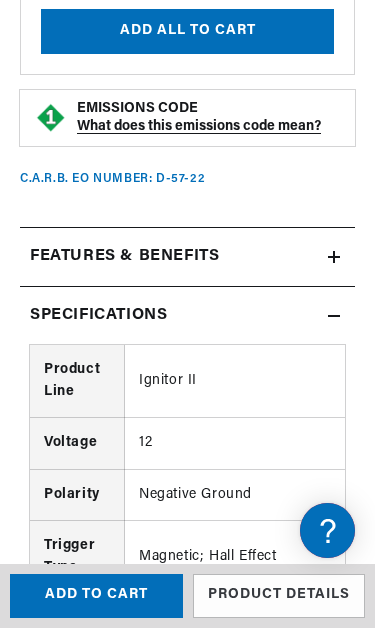 click on "Specifications" at bounding box center [174, 257] 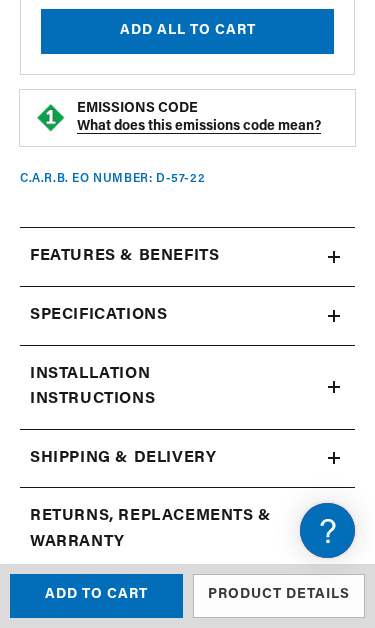 scroll, scrollTop: 0, scrollLeft: 295, axis: horizontal 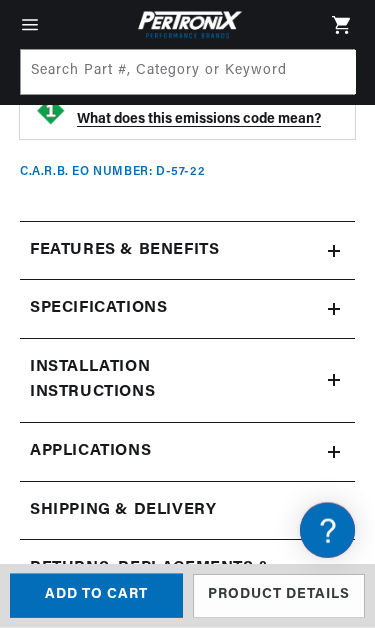 click 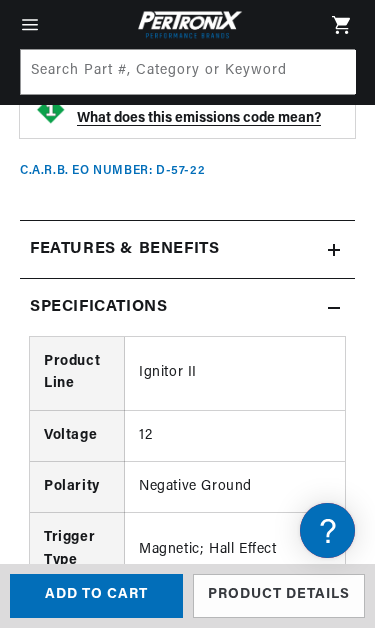 click 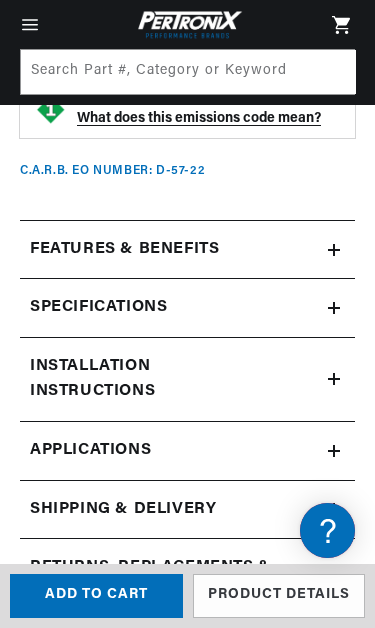 click 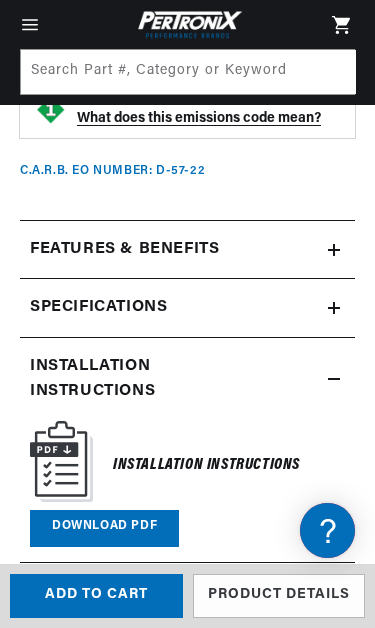 click 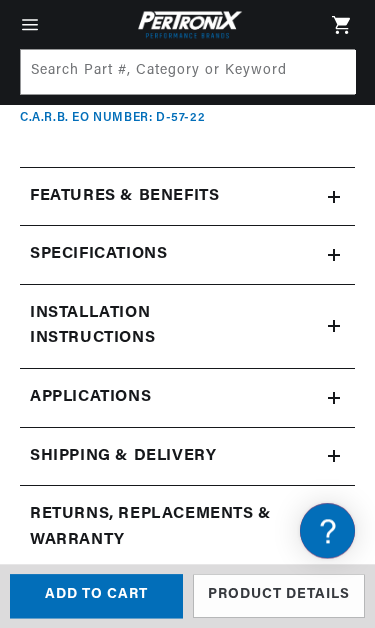 scroll, scrollTop: 2341, scrollLeft: 0, axis: vertical 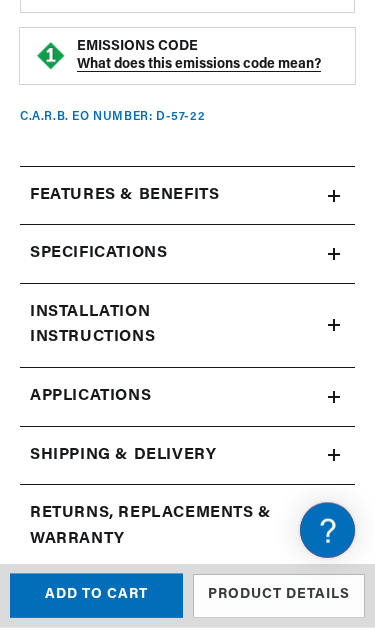 click on "Applications" at bounding box center [187, 397] 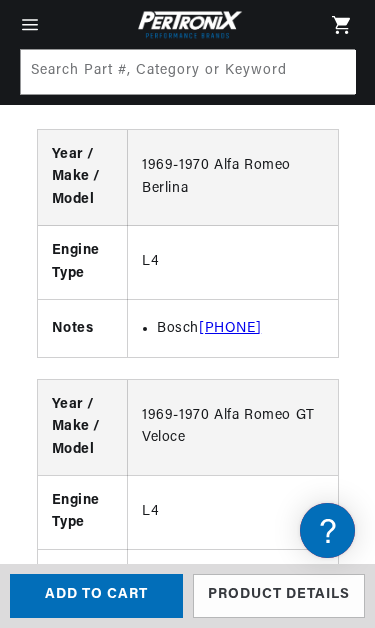scroll, scrollTop: 6011, scrollLeft: 0, axis: vertical 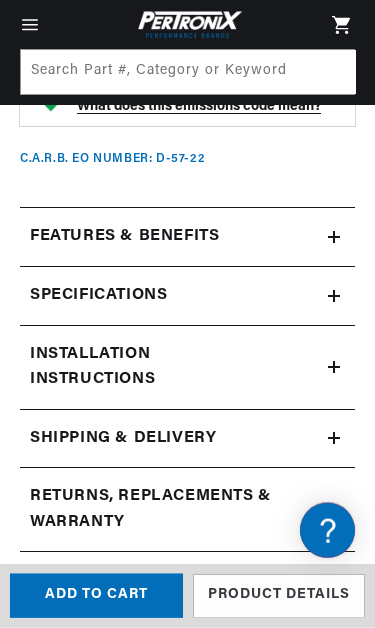 click on "Specifications" at bounding box center (187, 237) 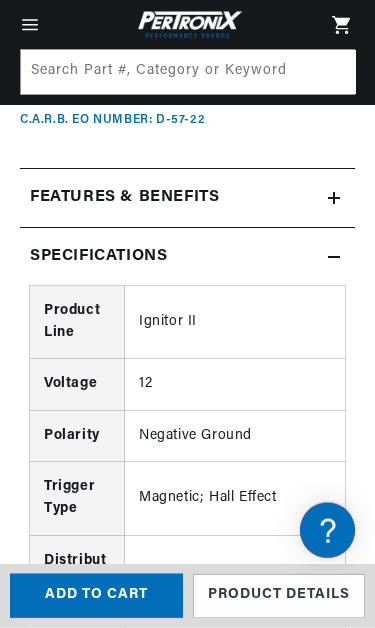 click on "Specifications" at bounding box center [187, 198] 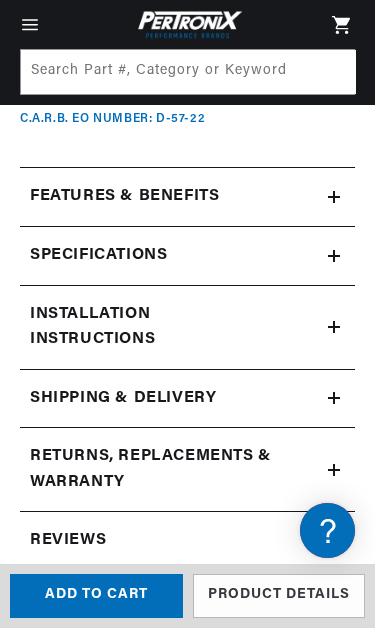 scroll, scrollTop: 0, scrollLeft: 295, axis: horizontal 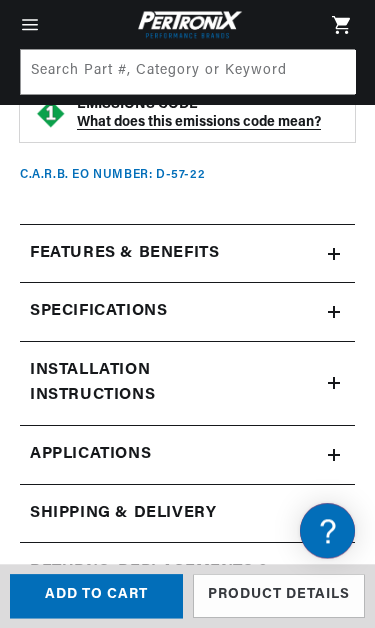 click on "Applications" at bounding box center (187, 455) 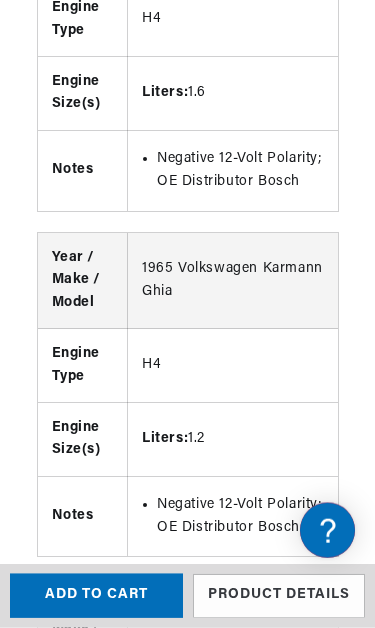scroll, scrollTop: 6276, scrollLeft: 0, axis: vertical 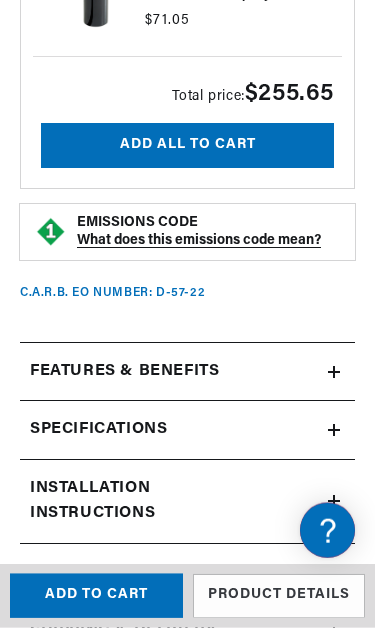 click 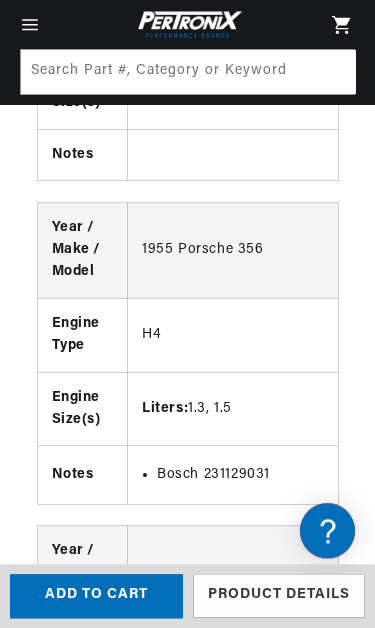scroll, scrollTop: 6240, scrollLeft: 0, axis: vertical 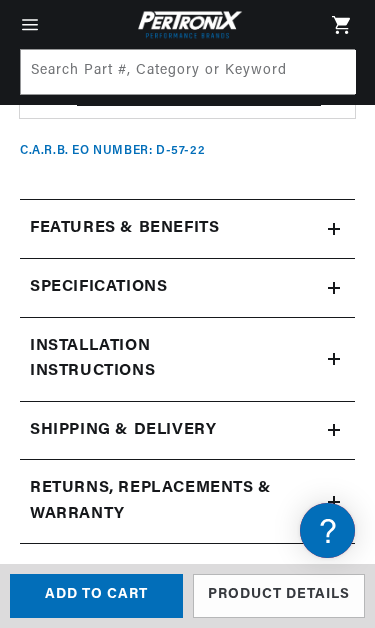click 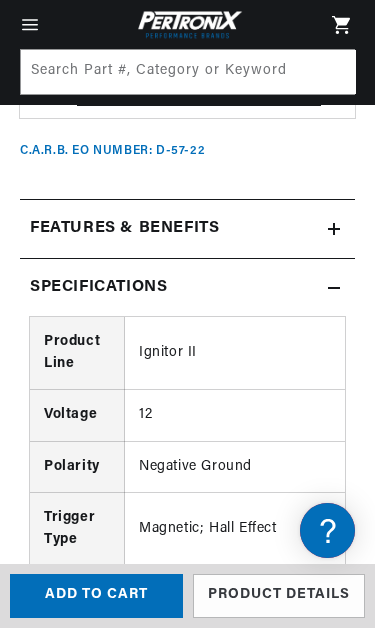 click 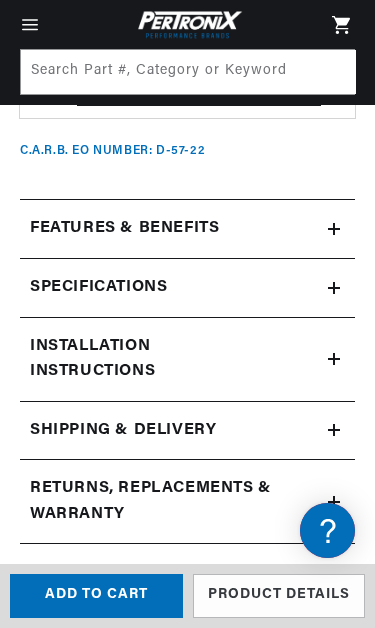 scroll, scrollTop: 0, scrollLeft: 0, axis: both 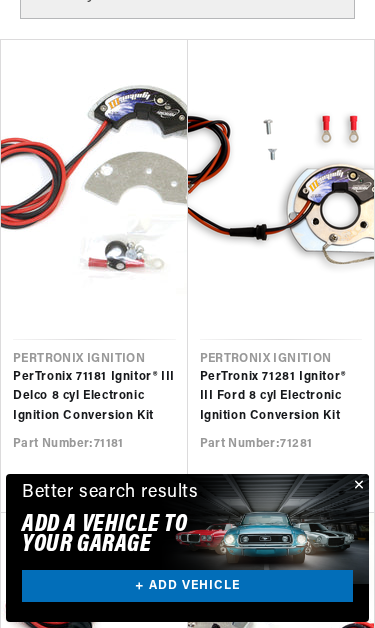 click at bounding box center [357, 486] 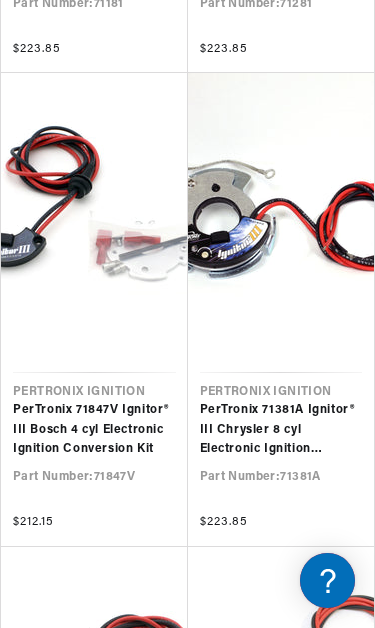 scroll, scrollTop: 903, scrollLeft: 0, axis: vertical 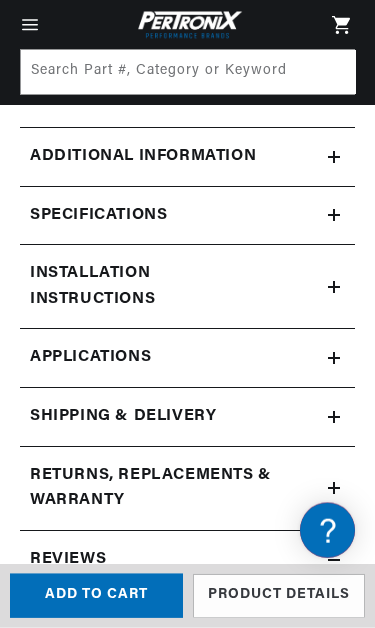 click 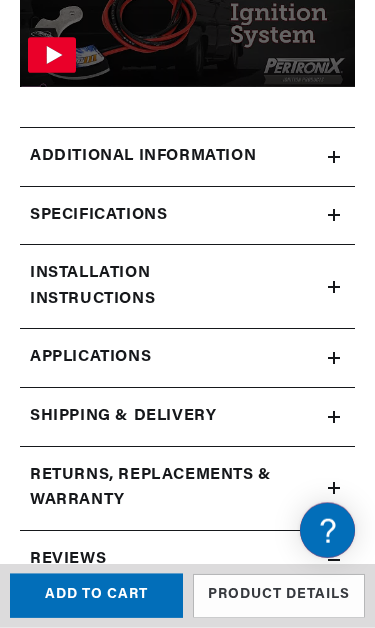 scroll, scrollTop: 0, scrollLeft: 0, axis: both 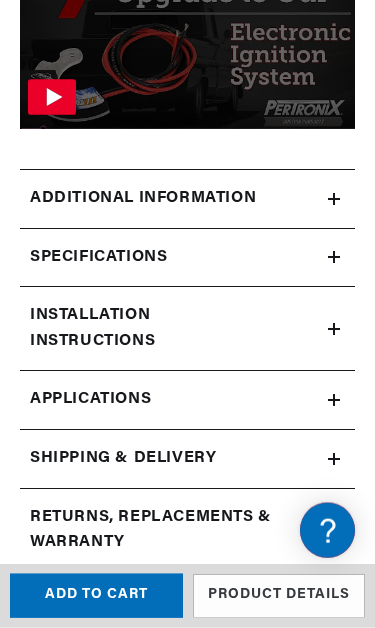 click 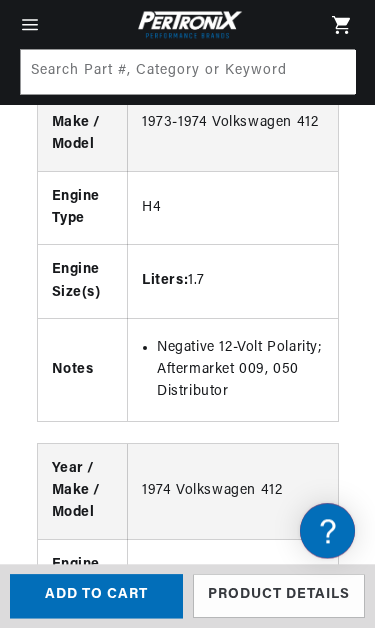 scroll, scrollTop: 5592, scrollLeft: 0, axis: vertical 